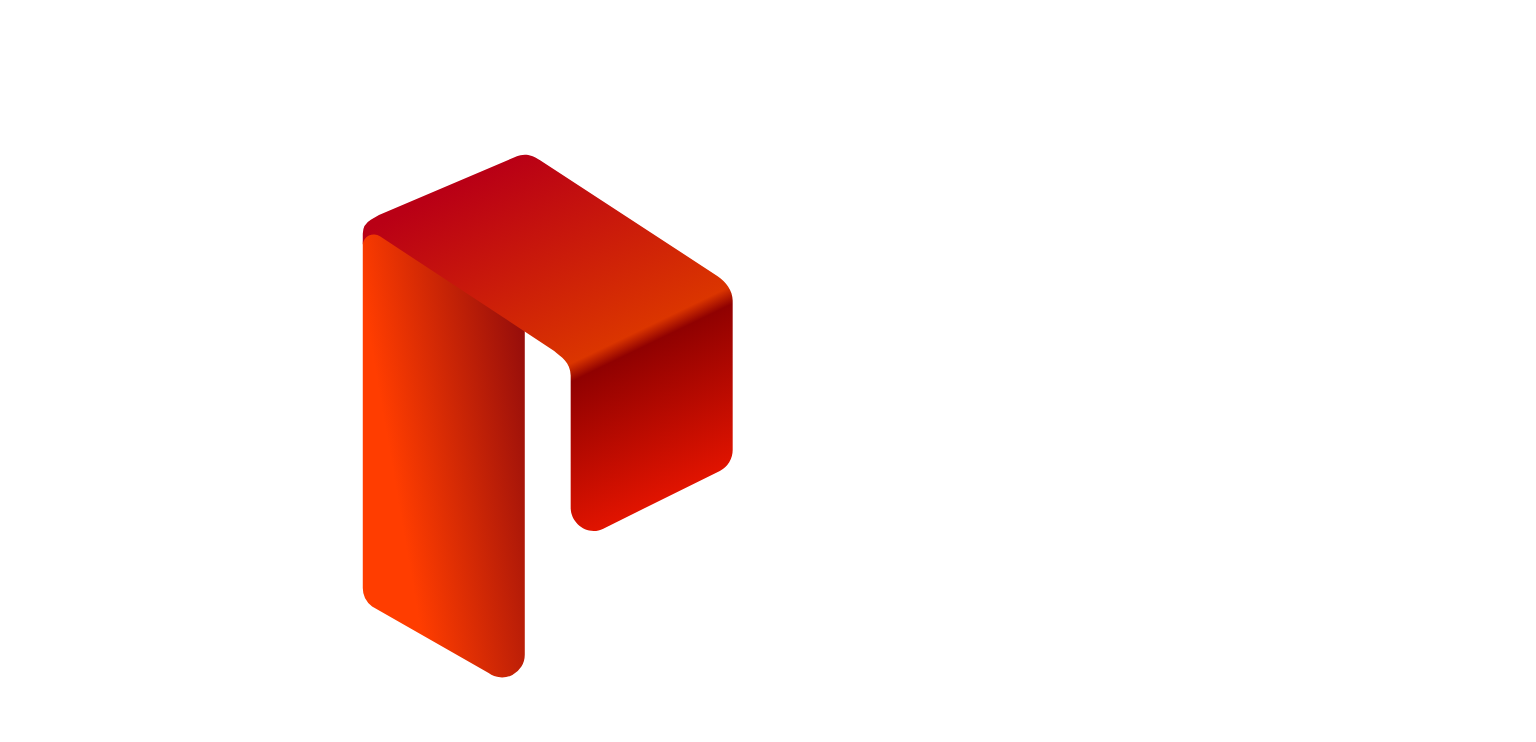scroll, scrollTop: 0, scrollLeft: 0, axis: both 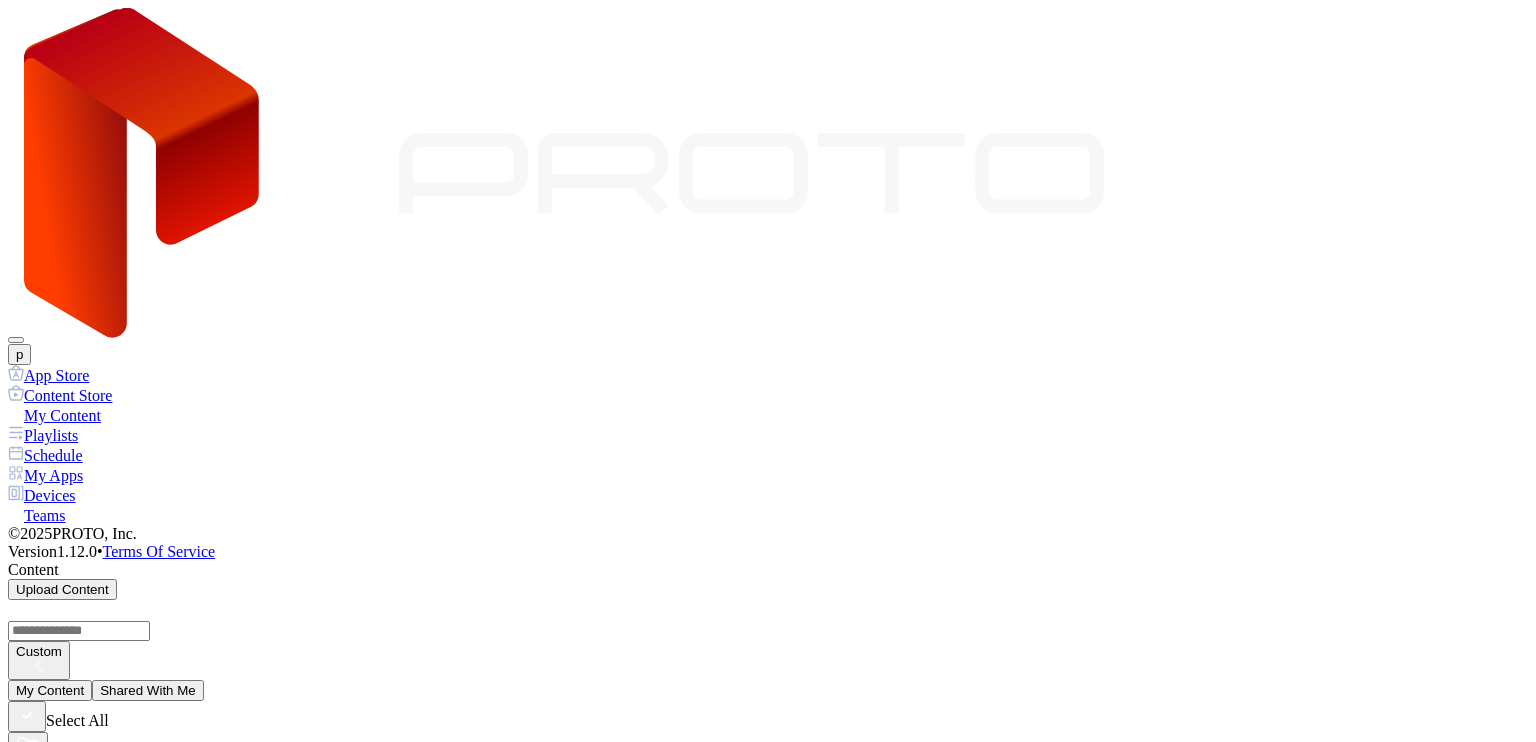 click on "p" at bounding box center [19, 354] 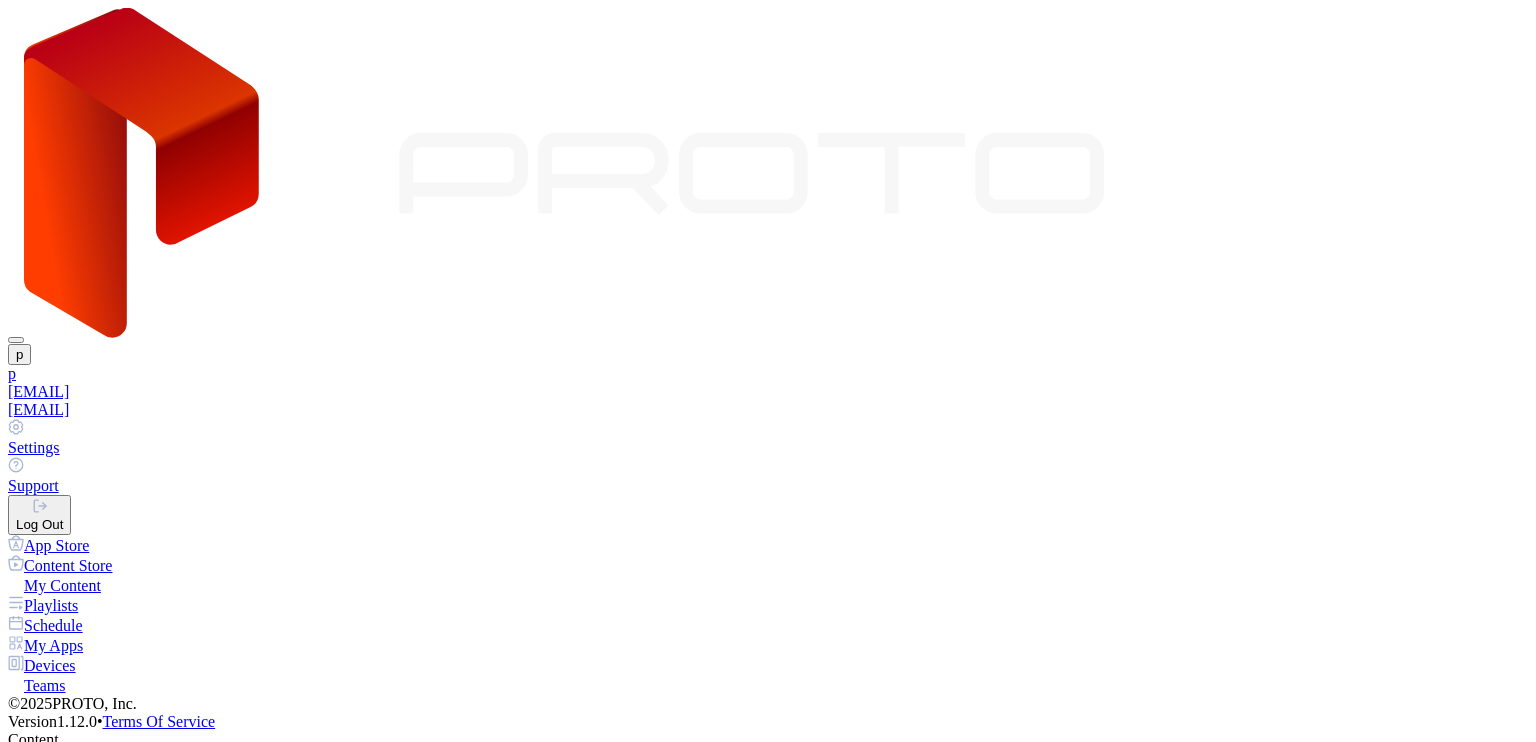 click on "[EMAIL]" at bounding box center (768, 392) 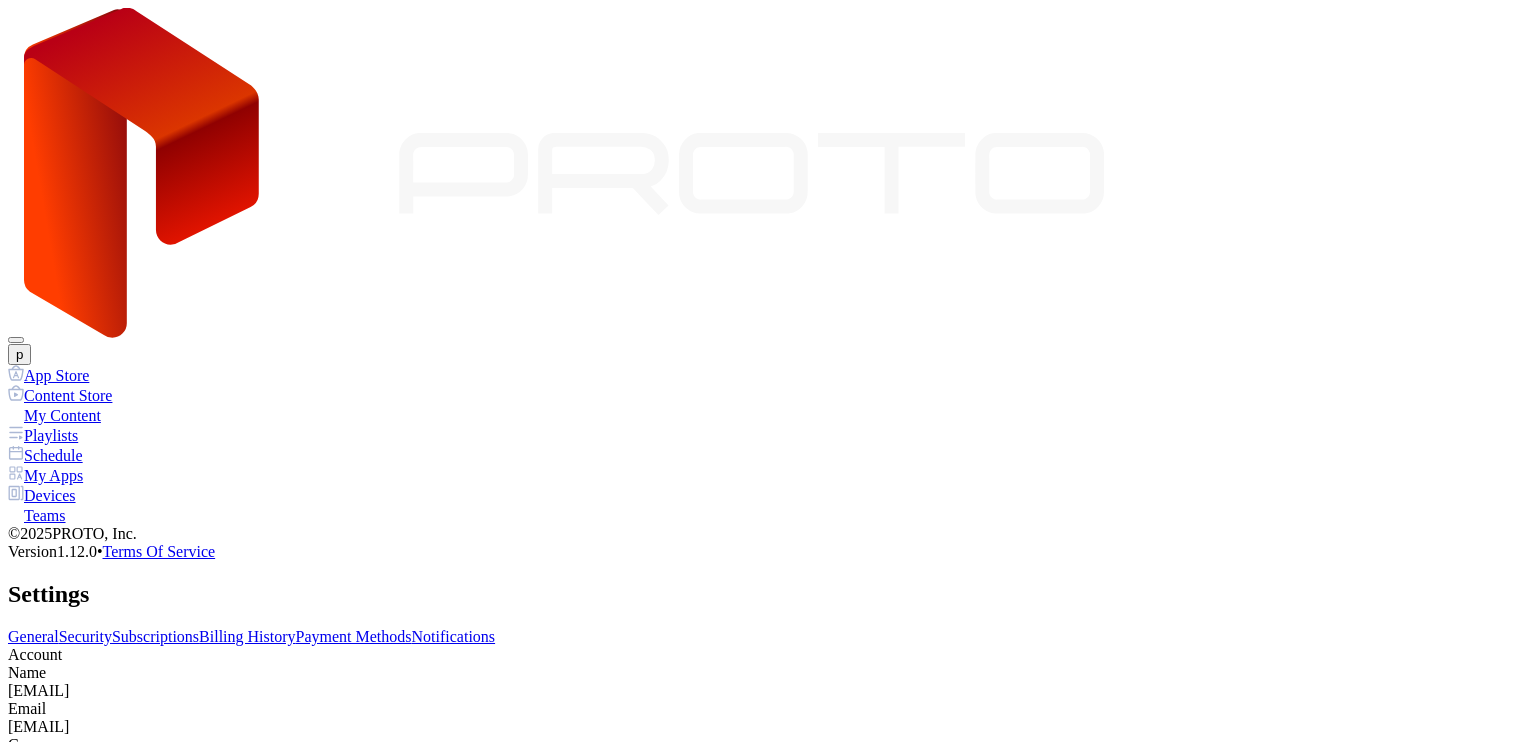 click on "Payment Methods" at bounding box center [354, 636] 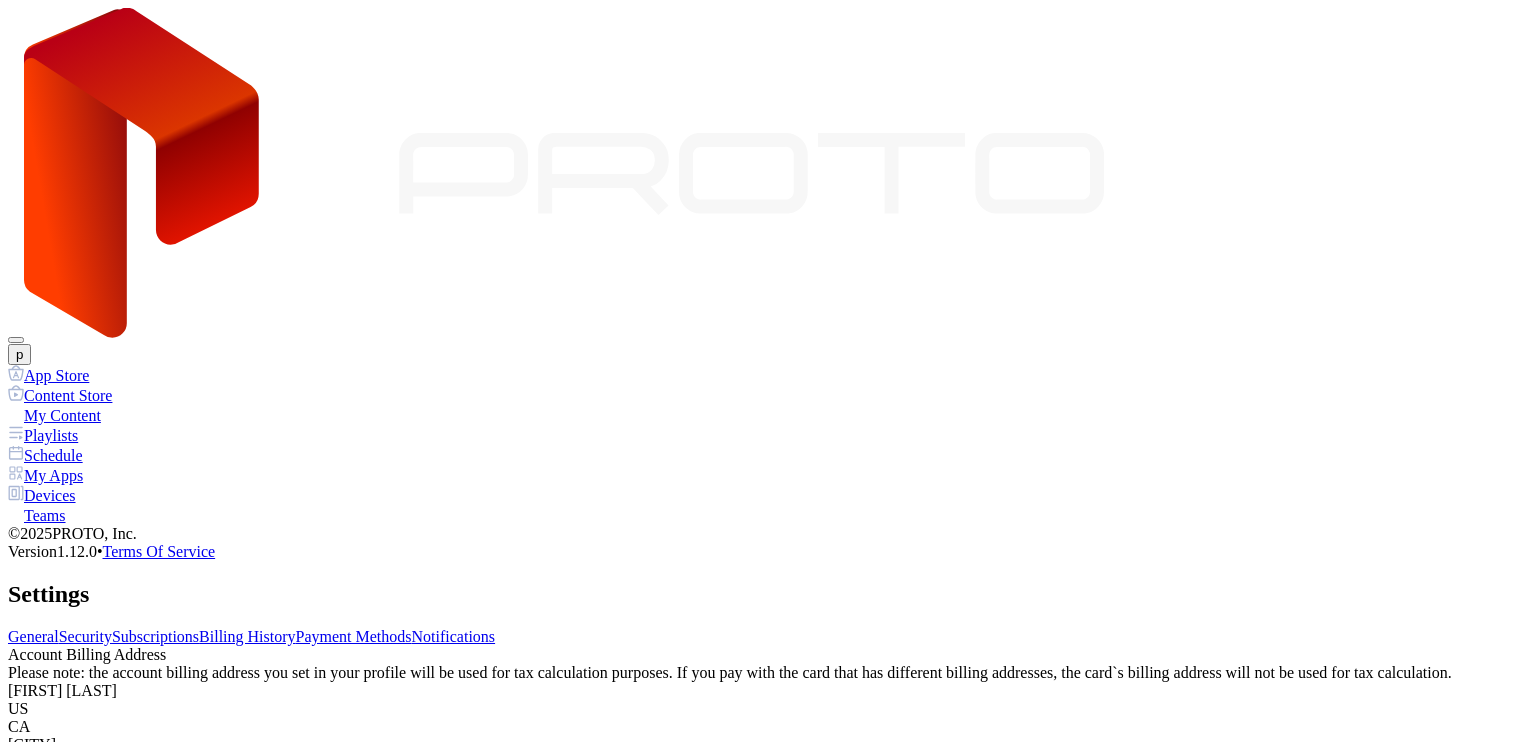 scroll, scrollTop: 0, scrollLeft: 0, axis: both 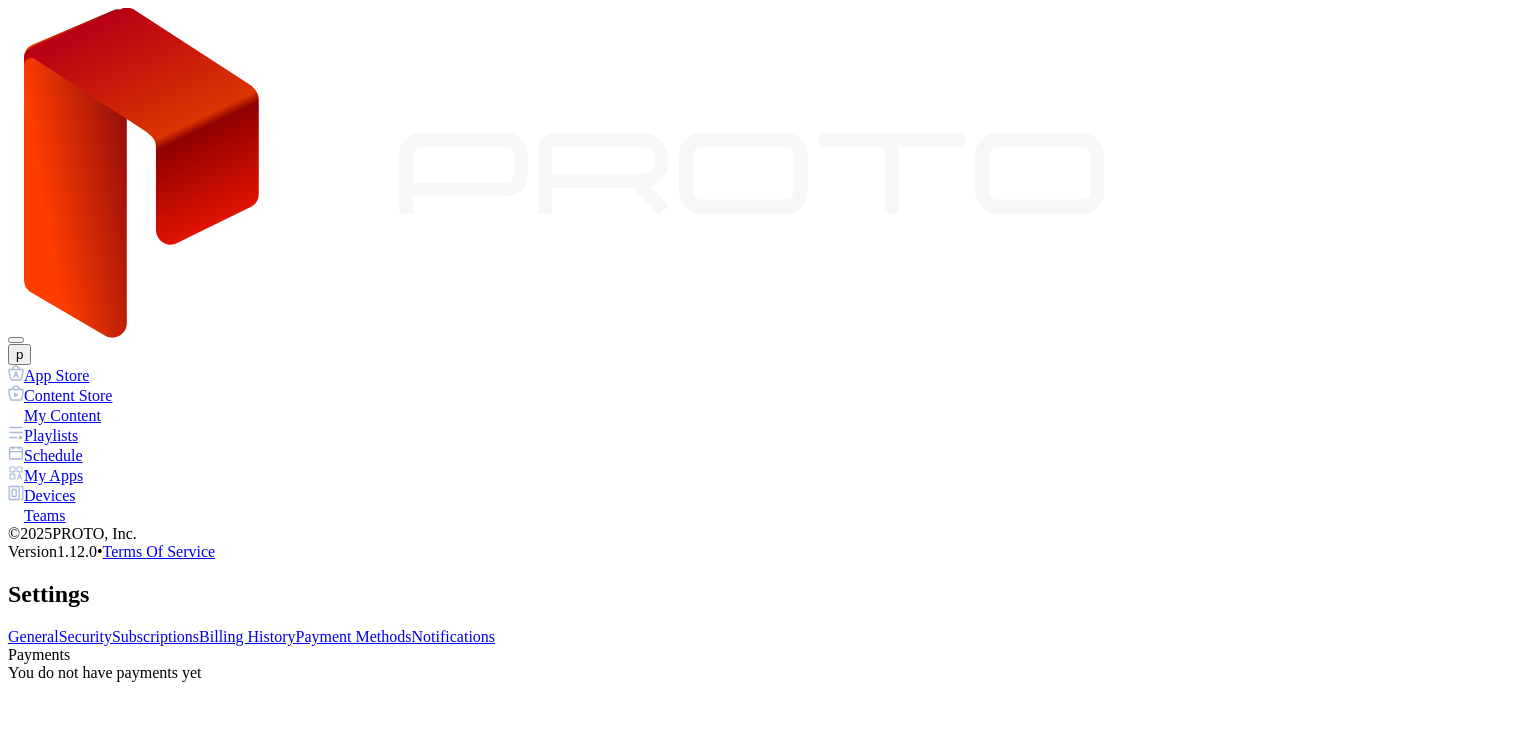 click on "Notifications" at bounding box center (454, 636) 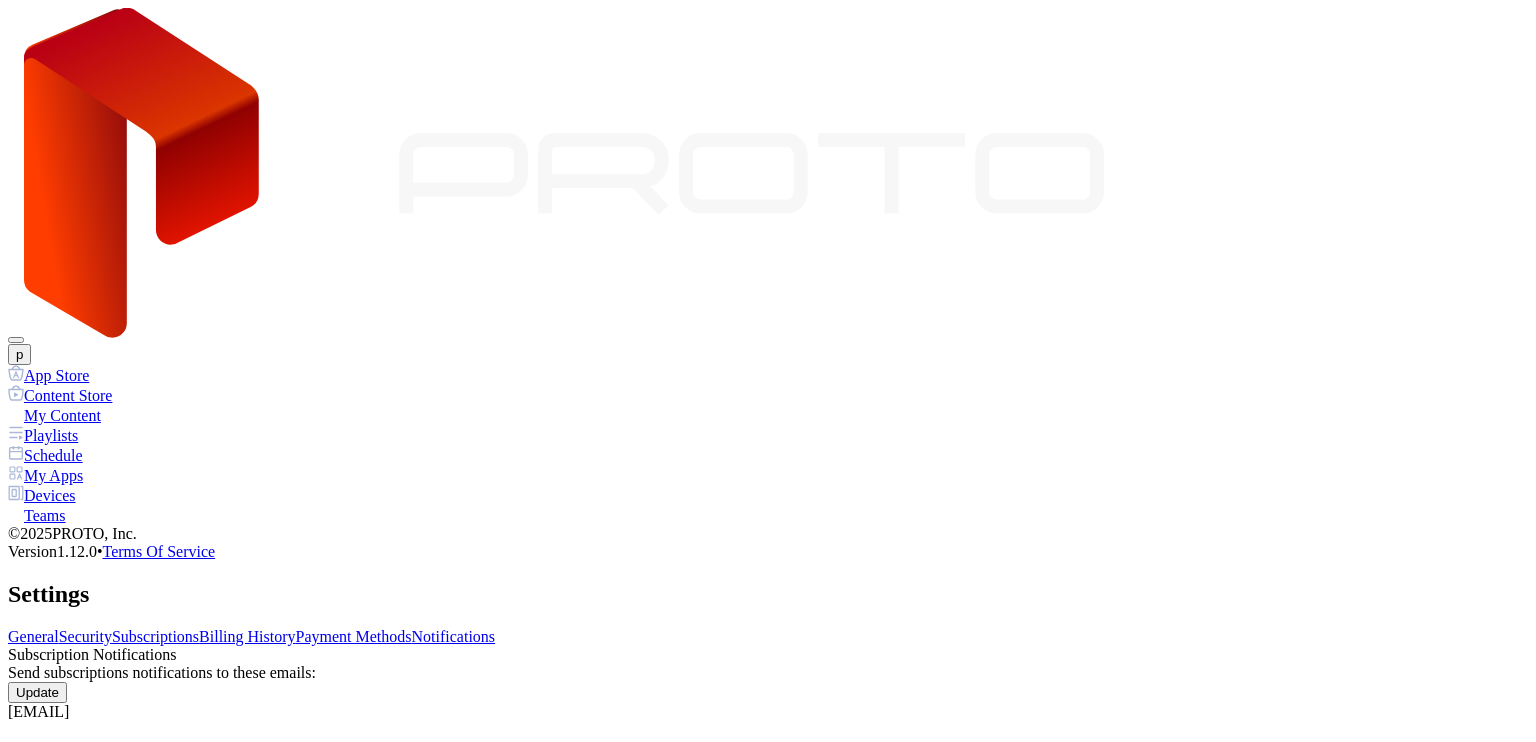 click on "Payment Methods" at bounding box center (354, 636) 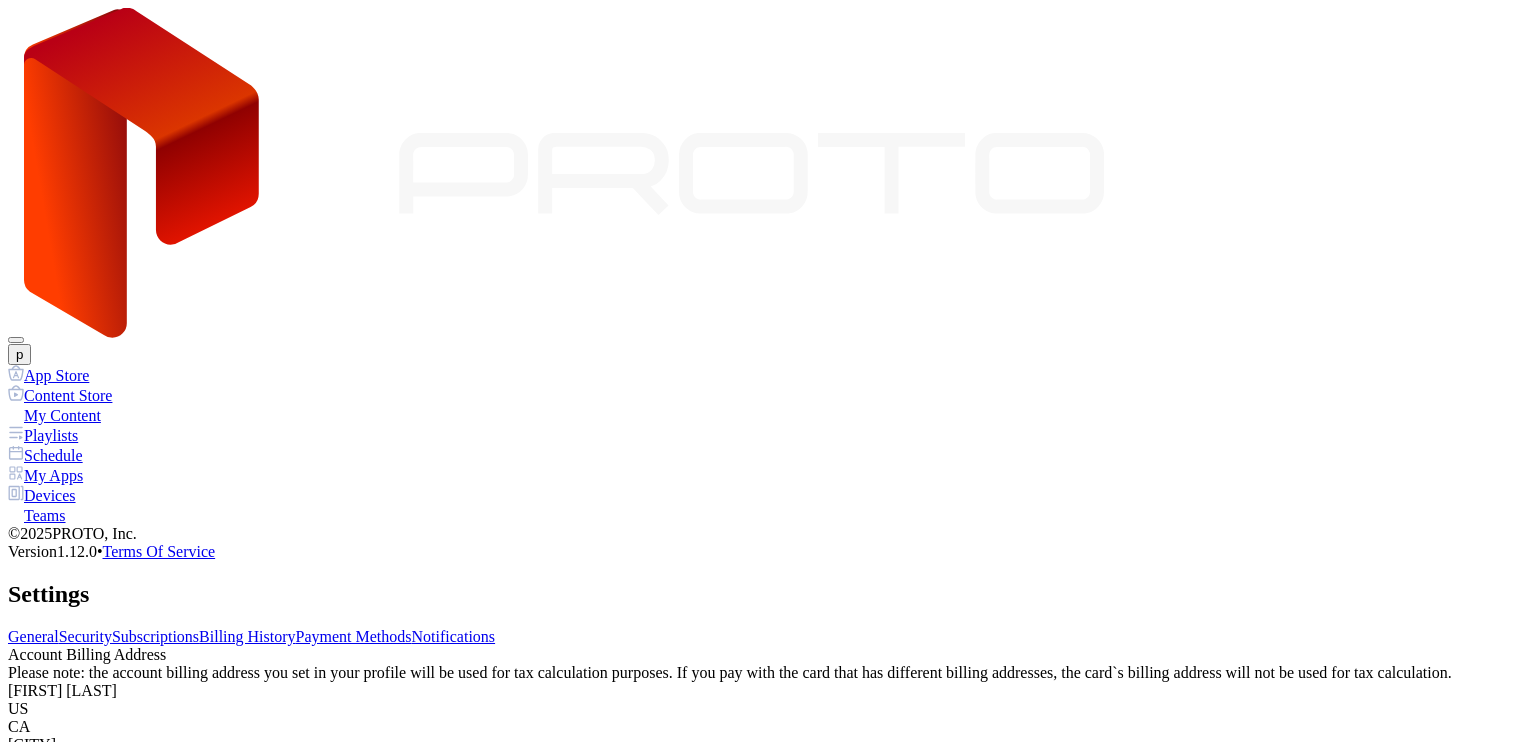 click on "Billing History" at bounding box center (247, 636) 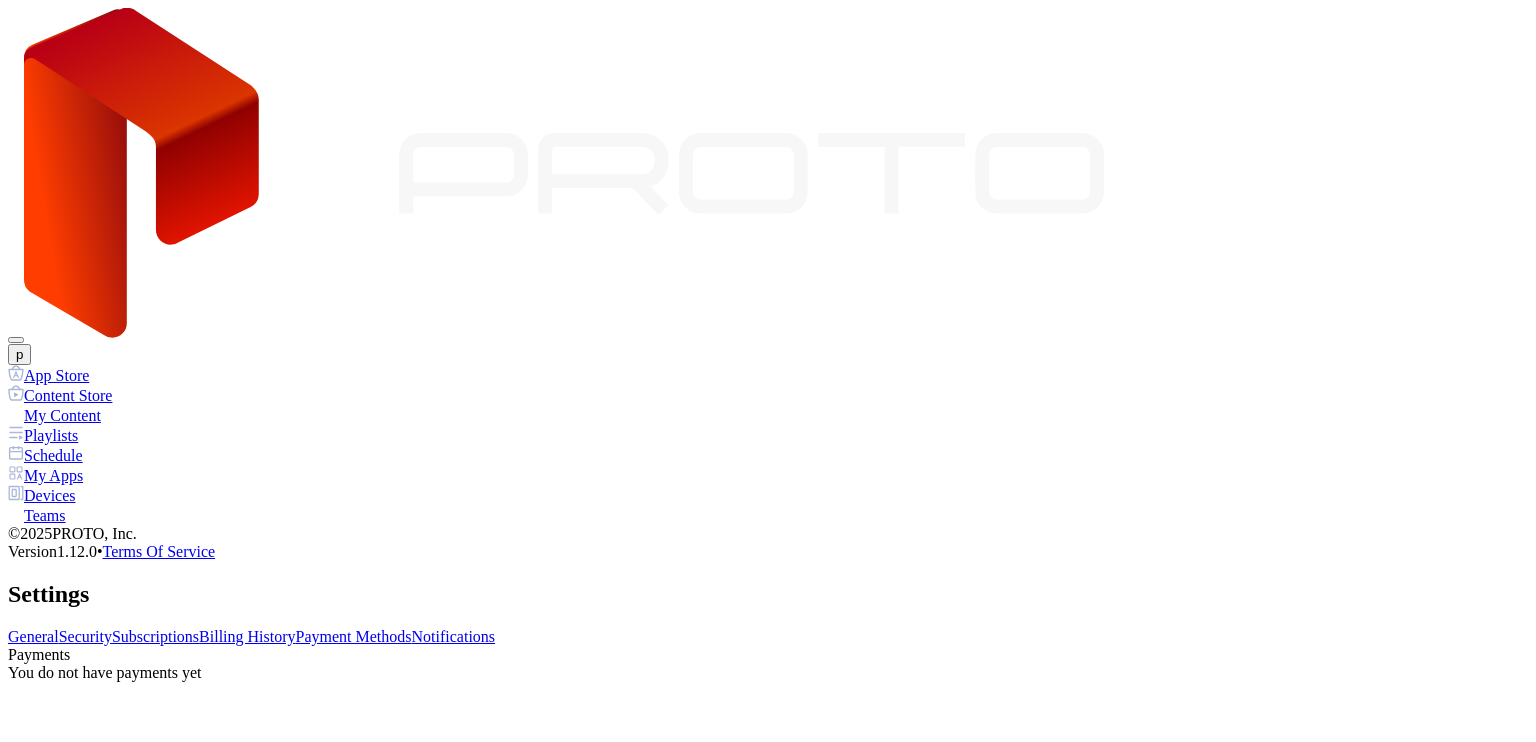 click on "General Security Subscriptions Billing History Payment Methods Notifications Payments You do not have payments yet" at bounding box center (768, 655) 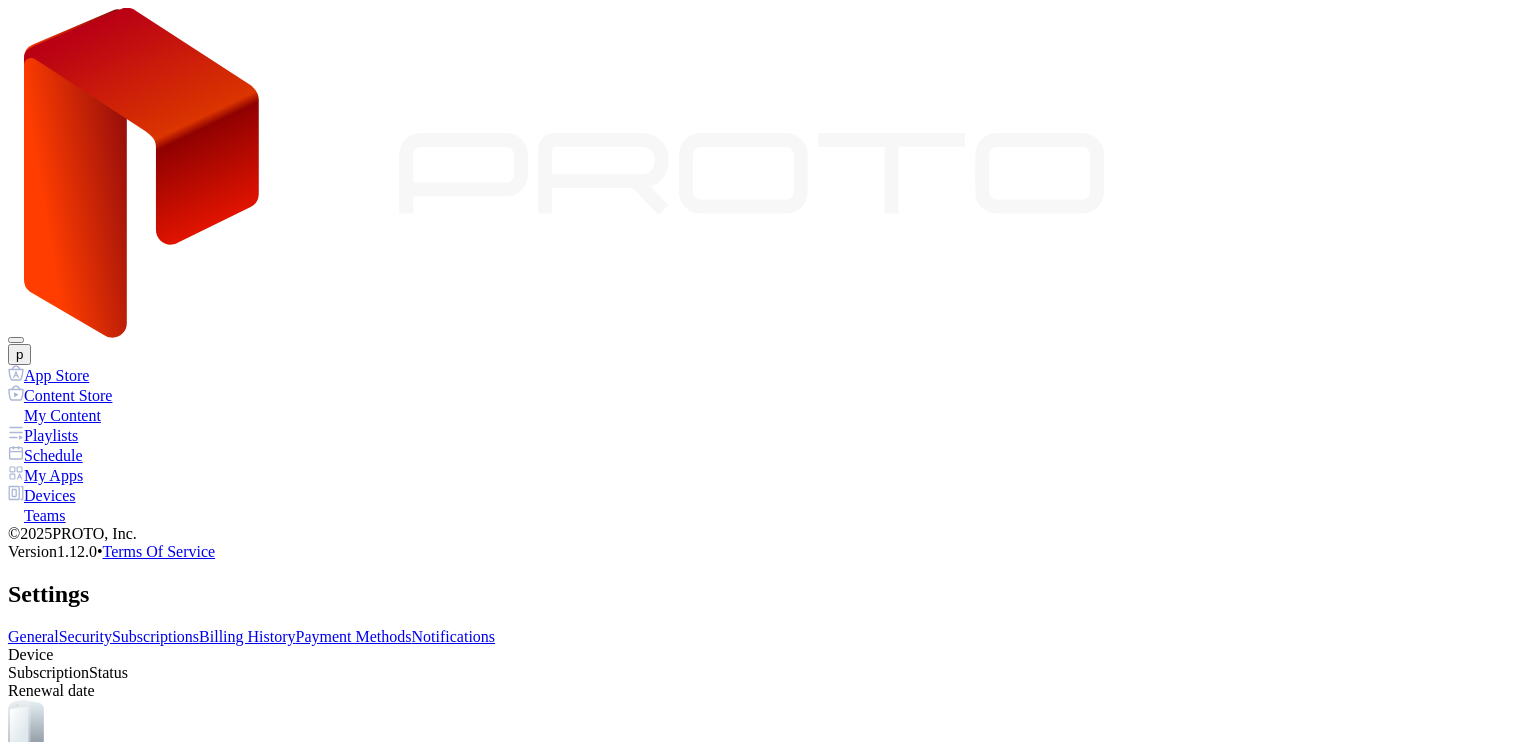 click on "Billing History" at bounding box center [247, 636] 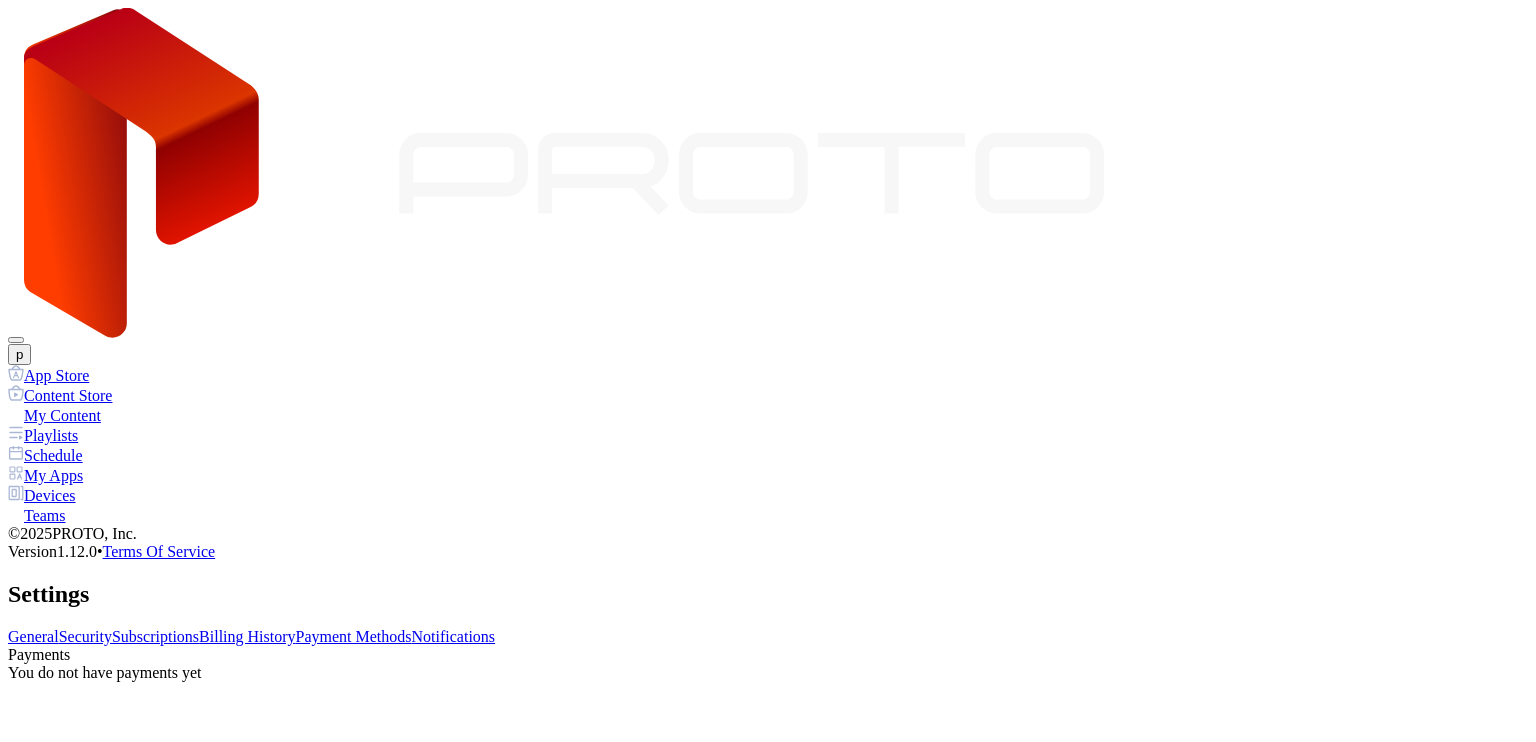 click on "Payment Methods" at bounding box center (354, 636) 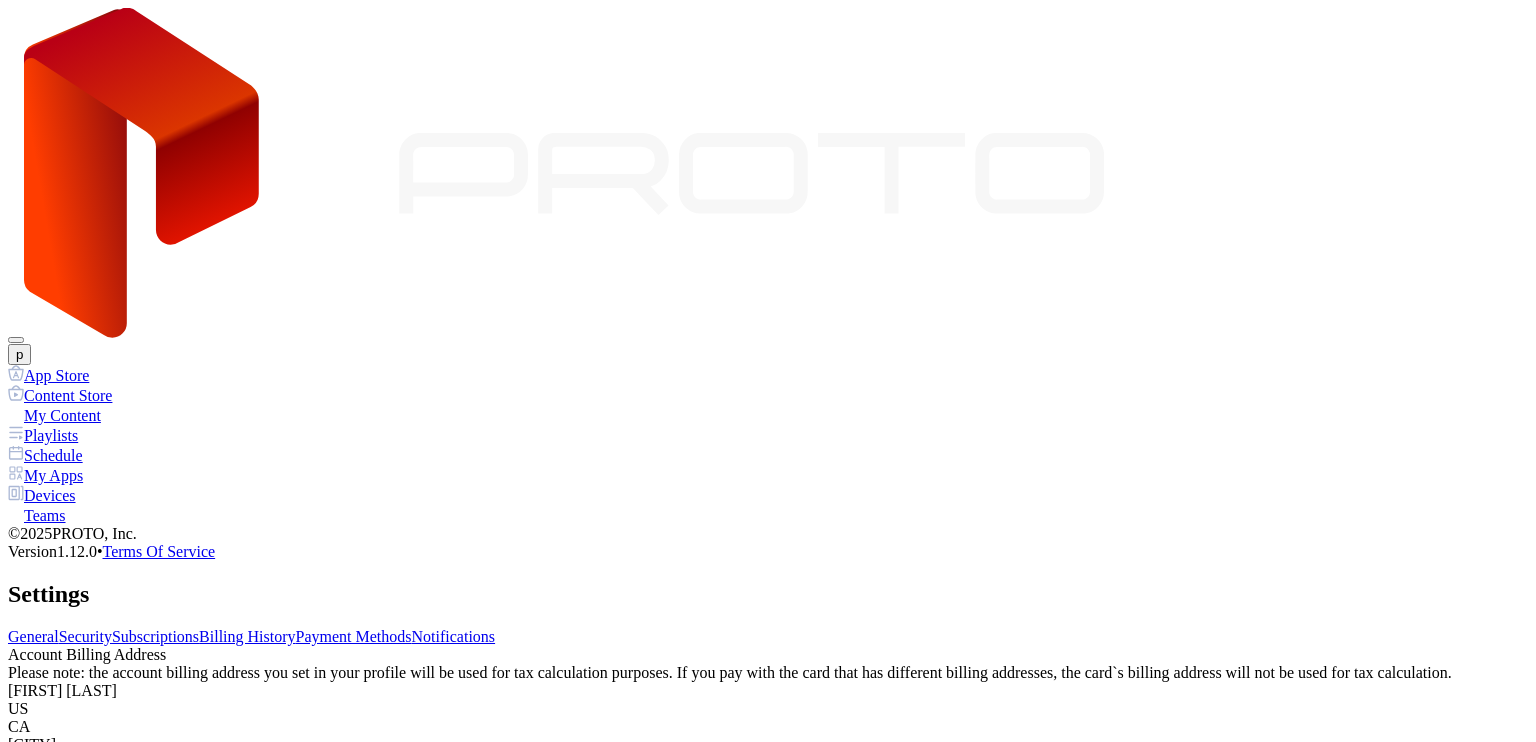 scroll, scrollTop: 64, scrollLeft: 0, axis: vertical 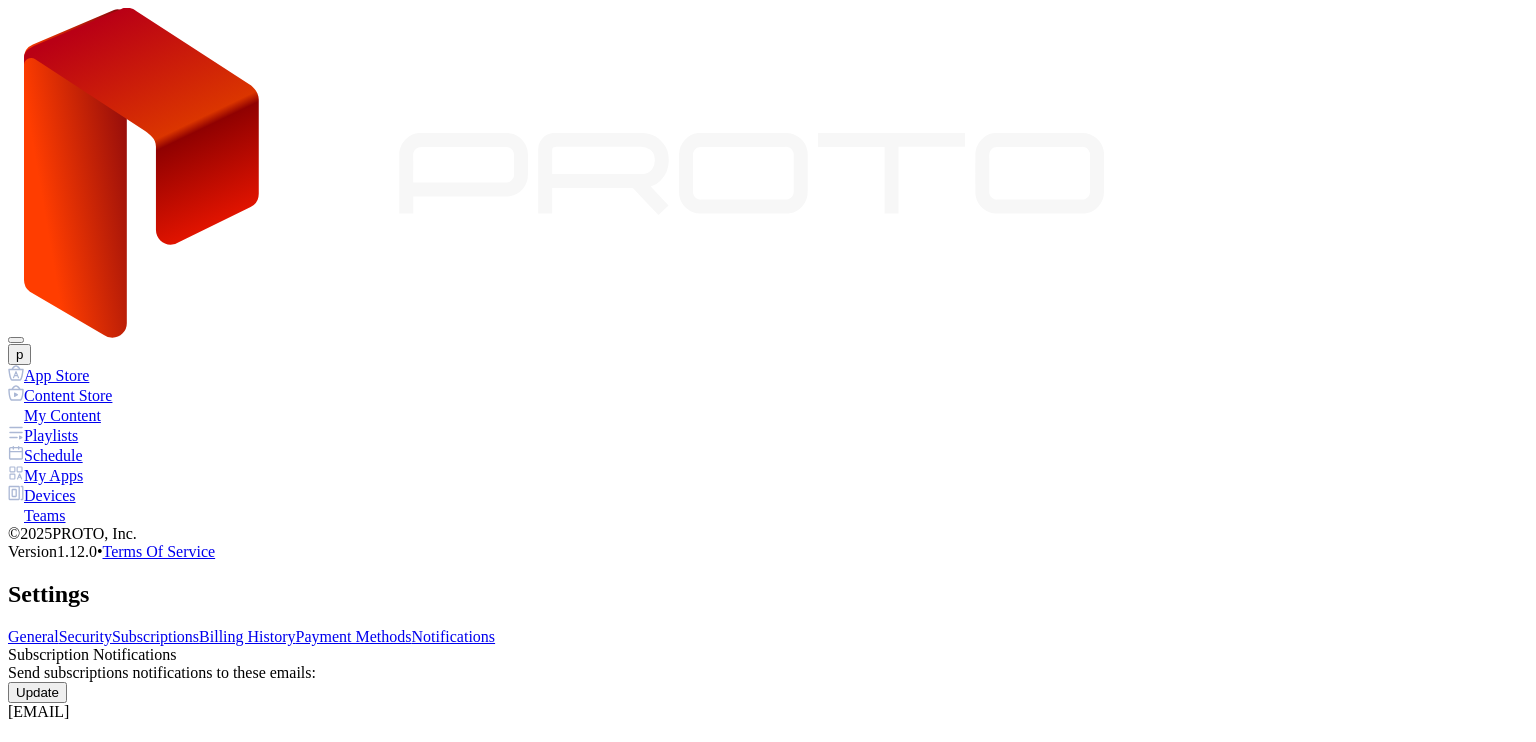 click on "Payment Methods" at bounding box center [354, 636] 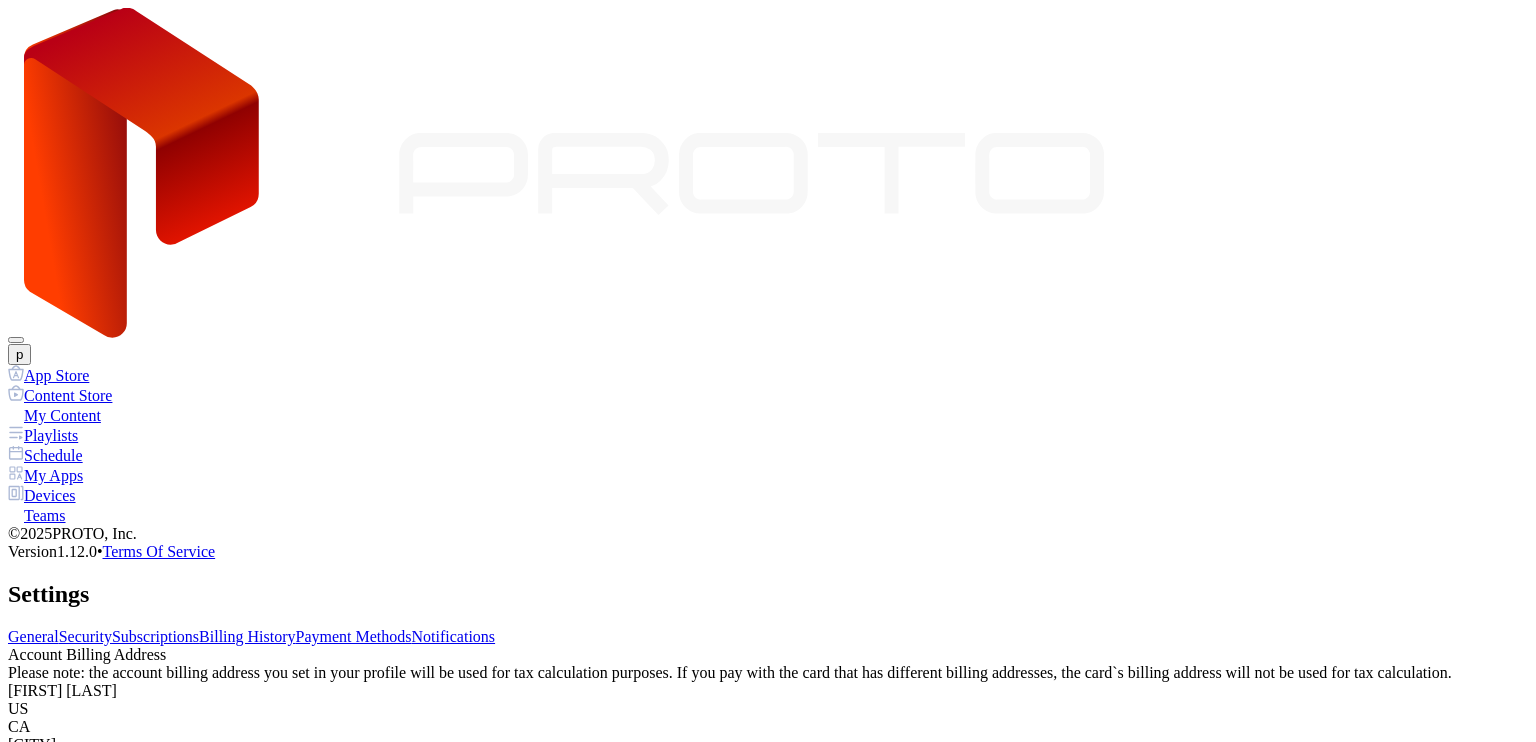 click on "Billing History" at bounding box center (247, 636) 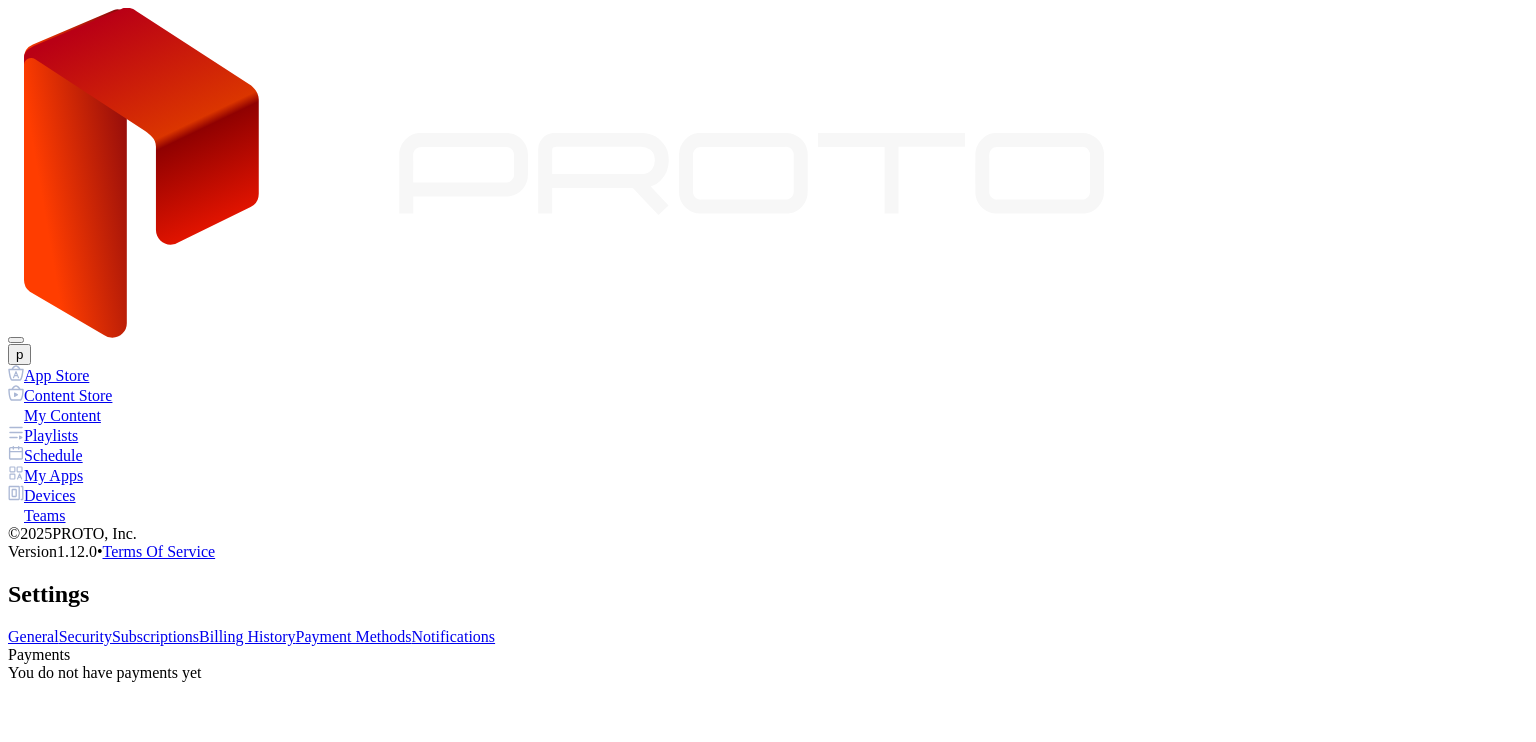 click on "Payment Methods" at bounding box center [354, 636] 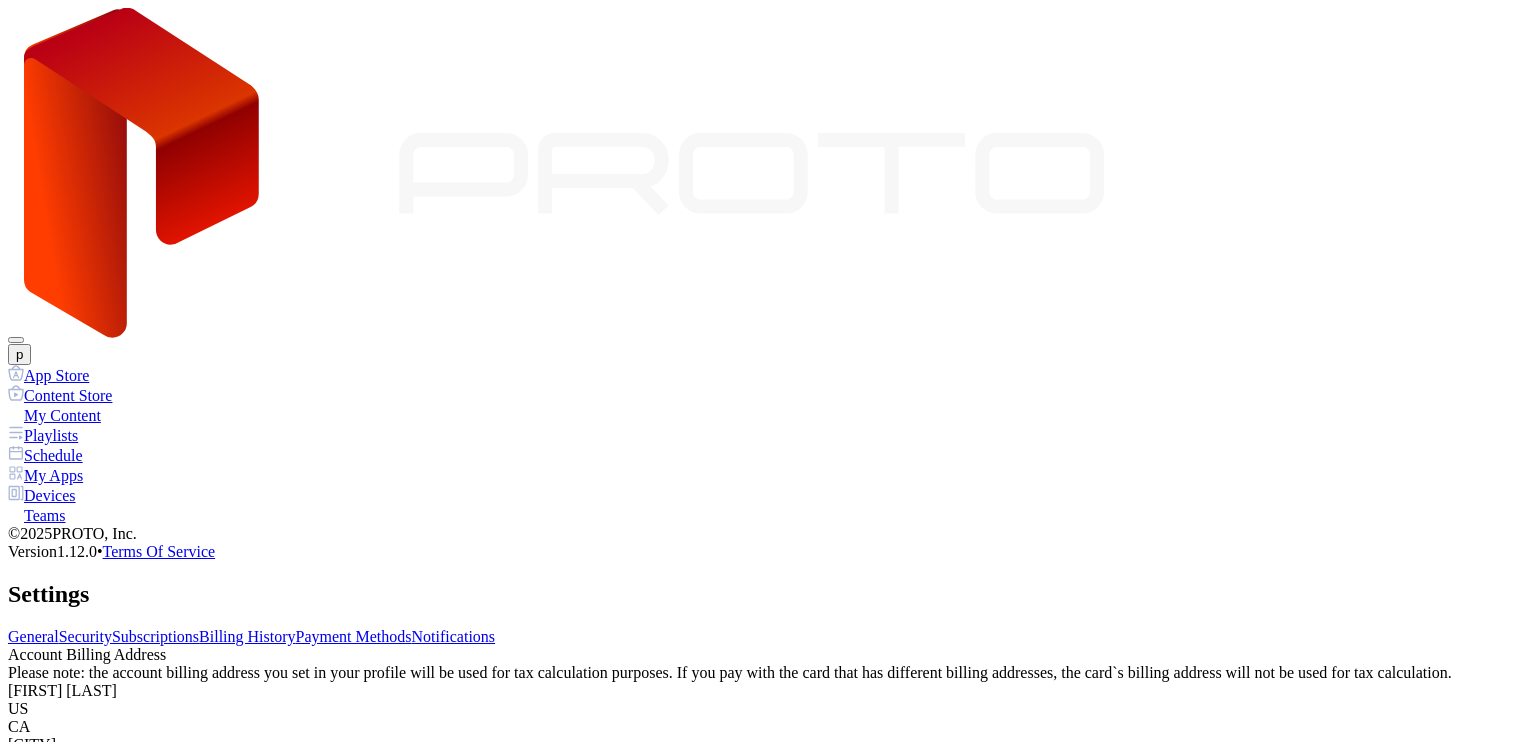 click on "Notifications" at bounding box center [454, 636] 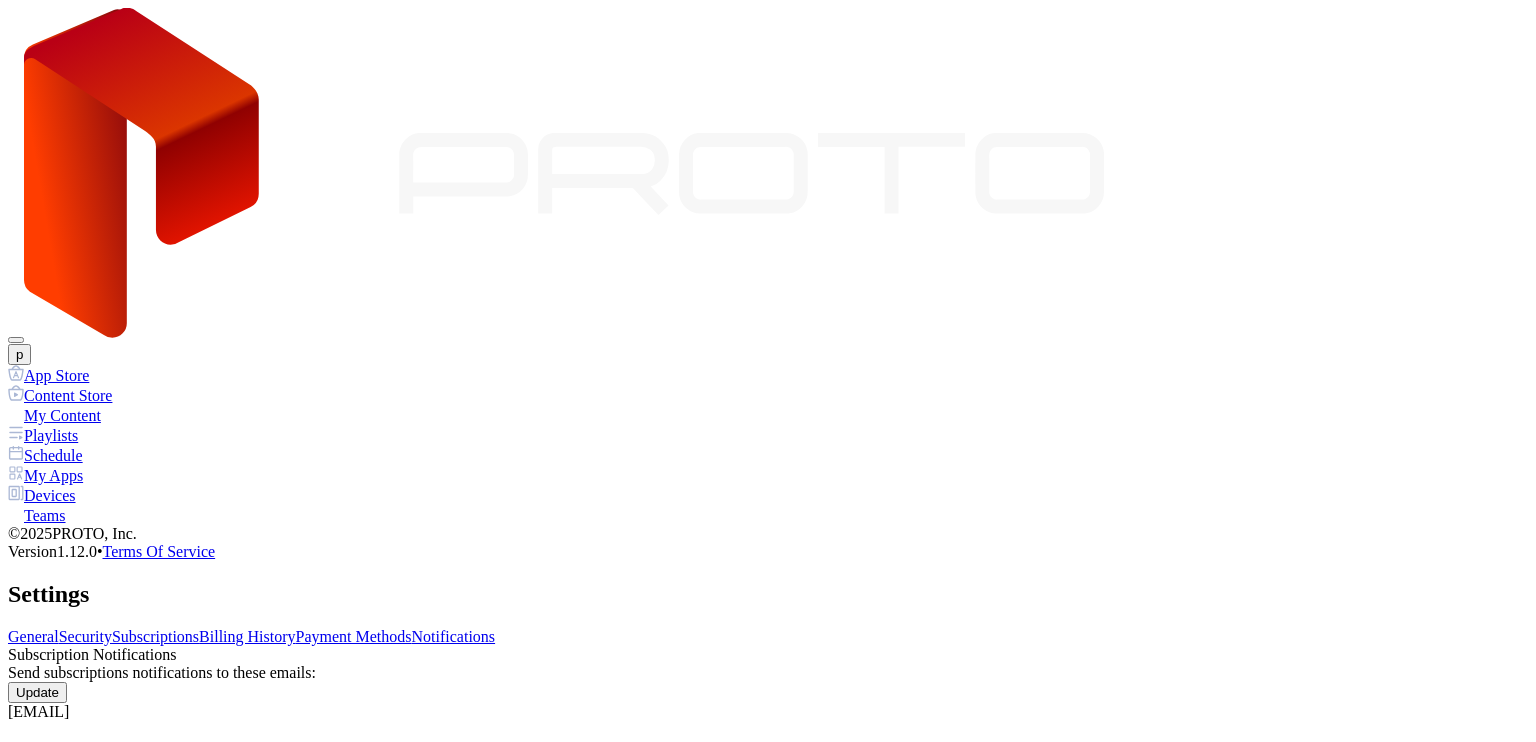 click on "Payment Methods" at bounding box center [354, 636] 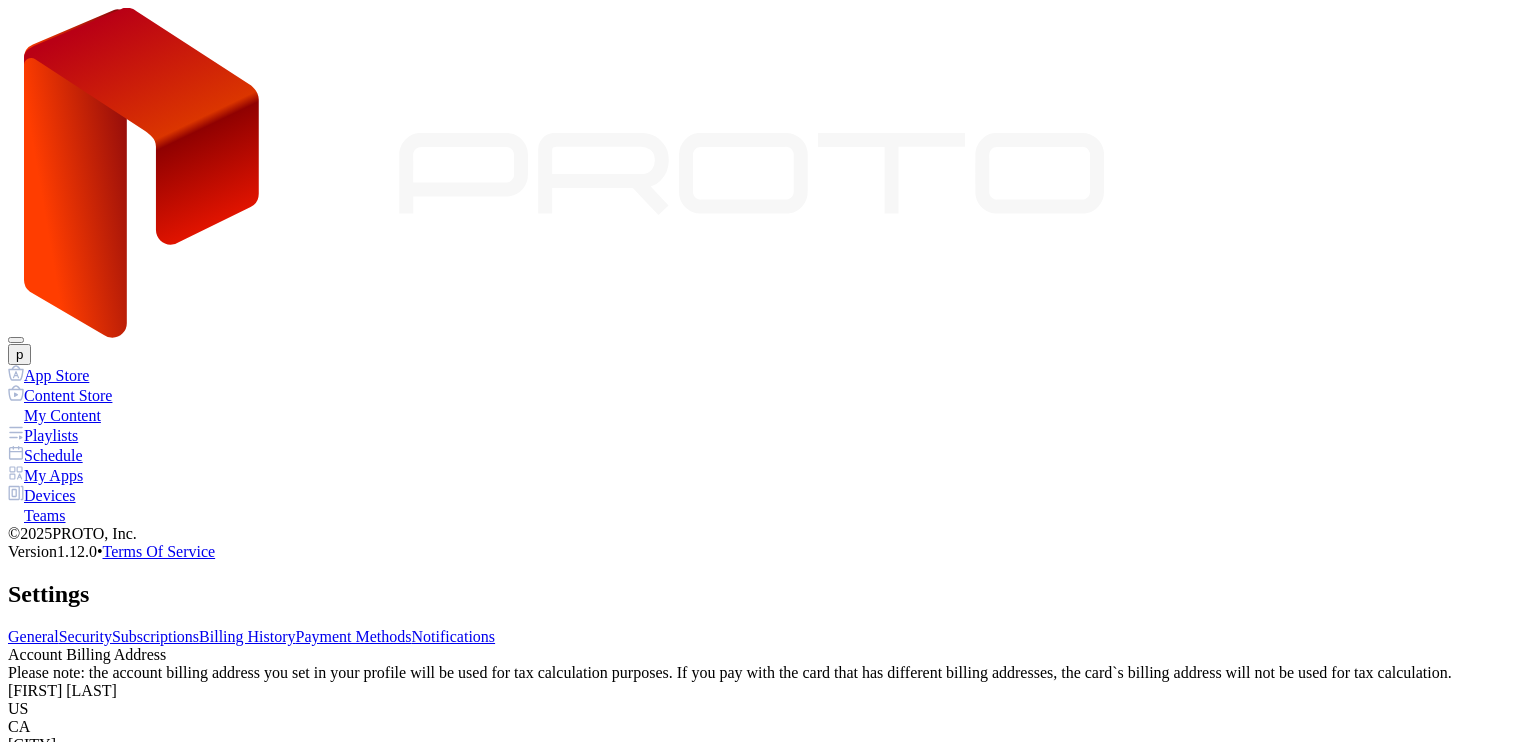 click on "Settings General Security Subscriptions Billing History Payment Methods Notifications Account Billing Address Please note: the account billing address you set in your profile will be used for tax calculation purposes. If you pay with the card that has different billing addresses, the card`s billing address will not be used for tax calculation. [FIRST] [LAST] [STATE] [STATE] [CITY] [STREET] [POSTAL_CODE] Edit  Billing Address Saved Payment Methods Add Payment Method Type Expires Visa Ending ****  0021 Expires   Nov 2026 Default Nov 2026" at bounding box center [768, 793] 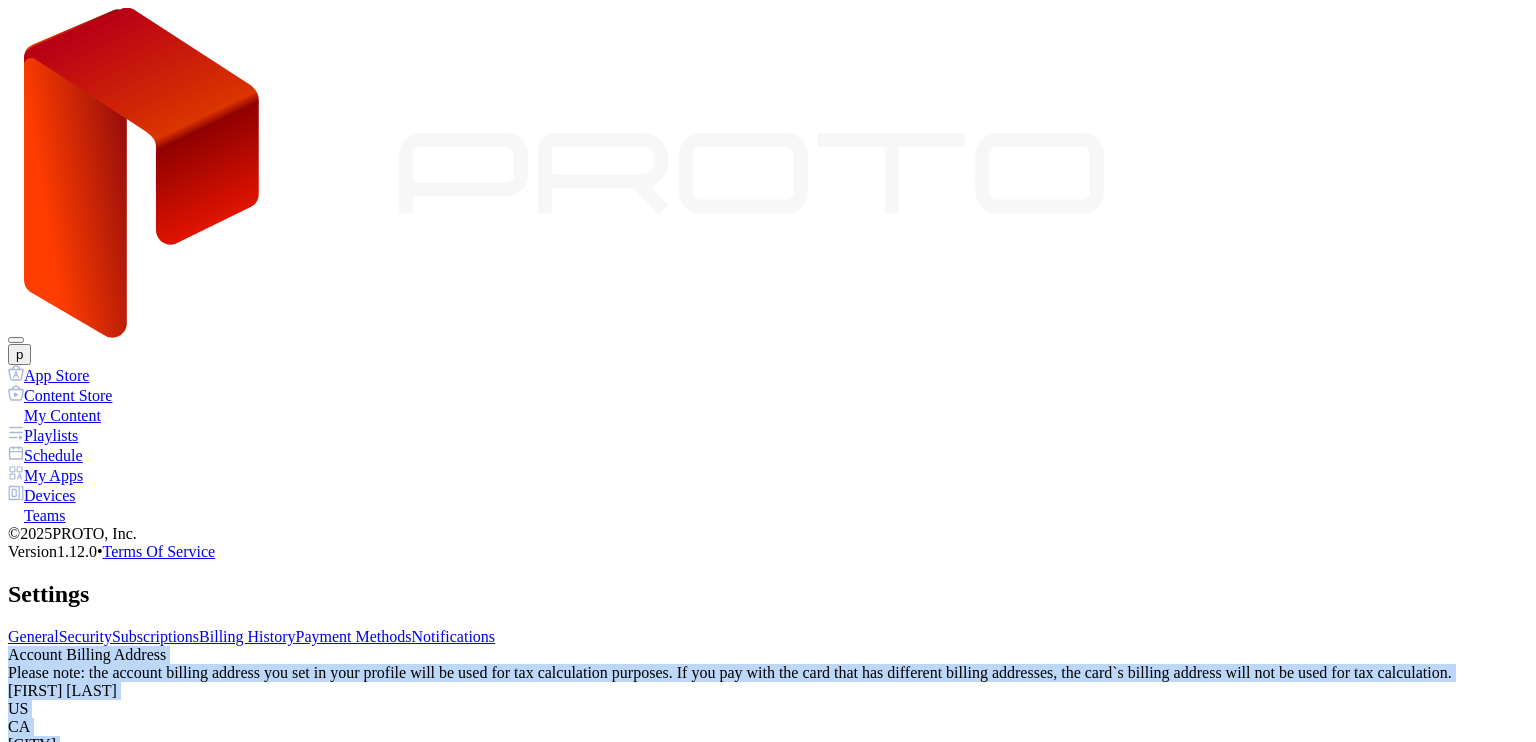 drag, startPoint x: 258, startPoint y: 237, endPoint x: 866, endPoint y: 499, distance: 662.04834 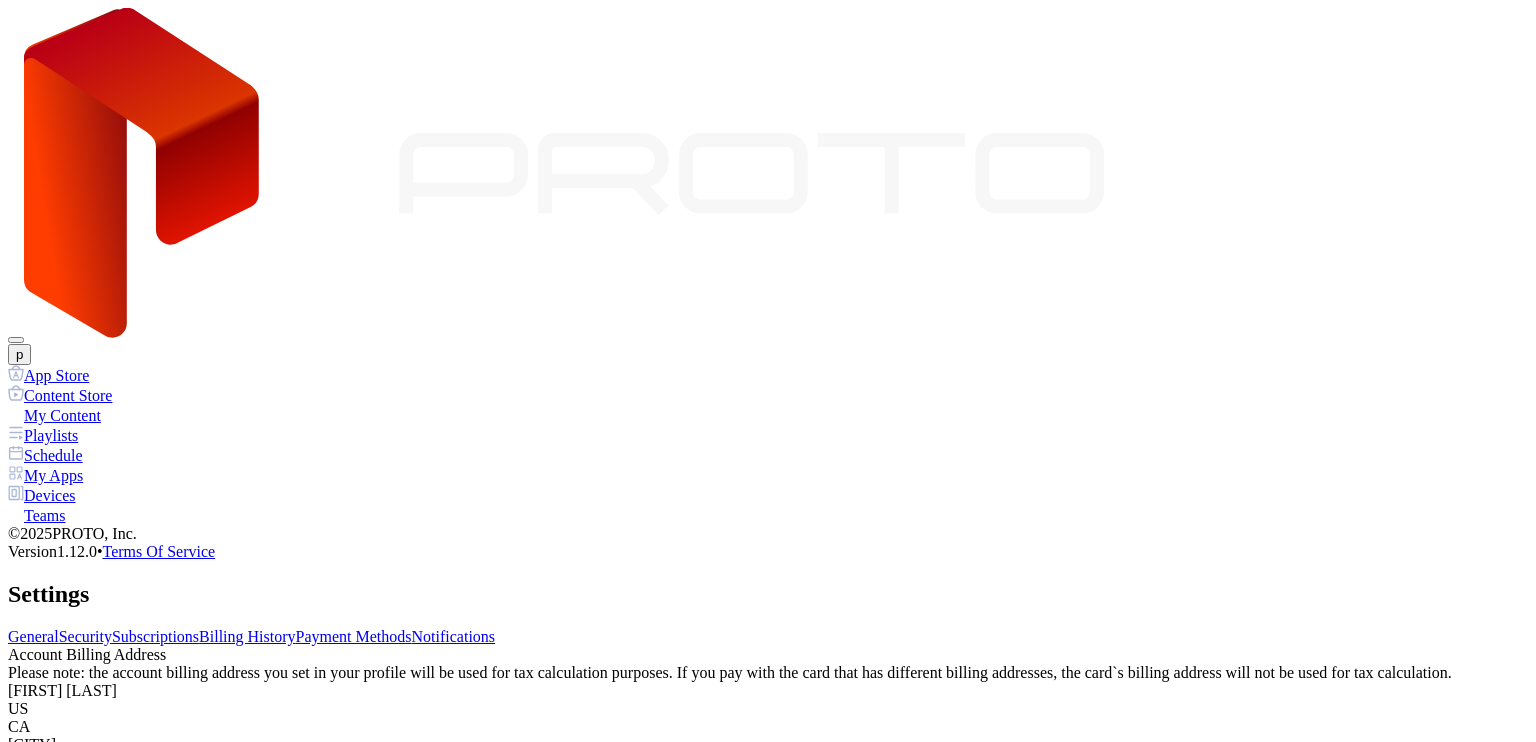 scroll, scrollTop: 0, scrollLeft: 0, axis: both 